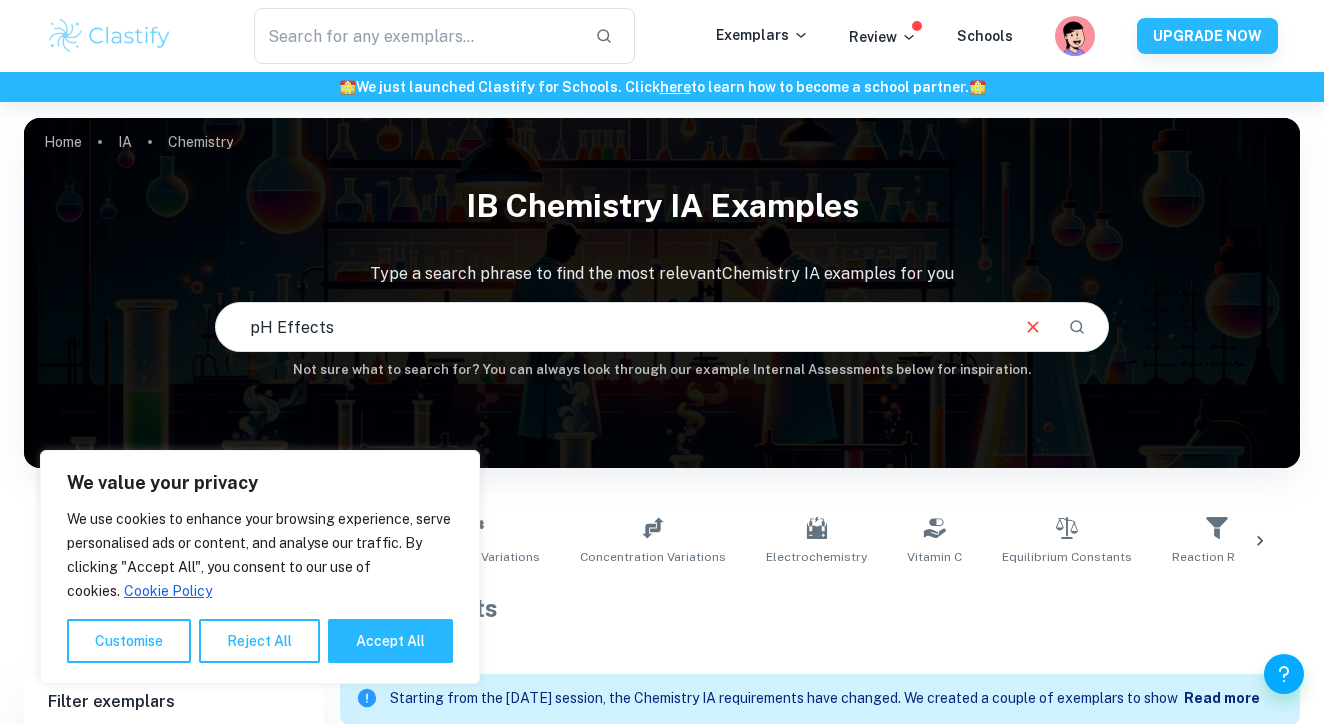 scroll, scrollTop: 501, scrollLeft: 0, axis: vertical 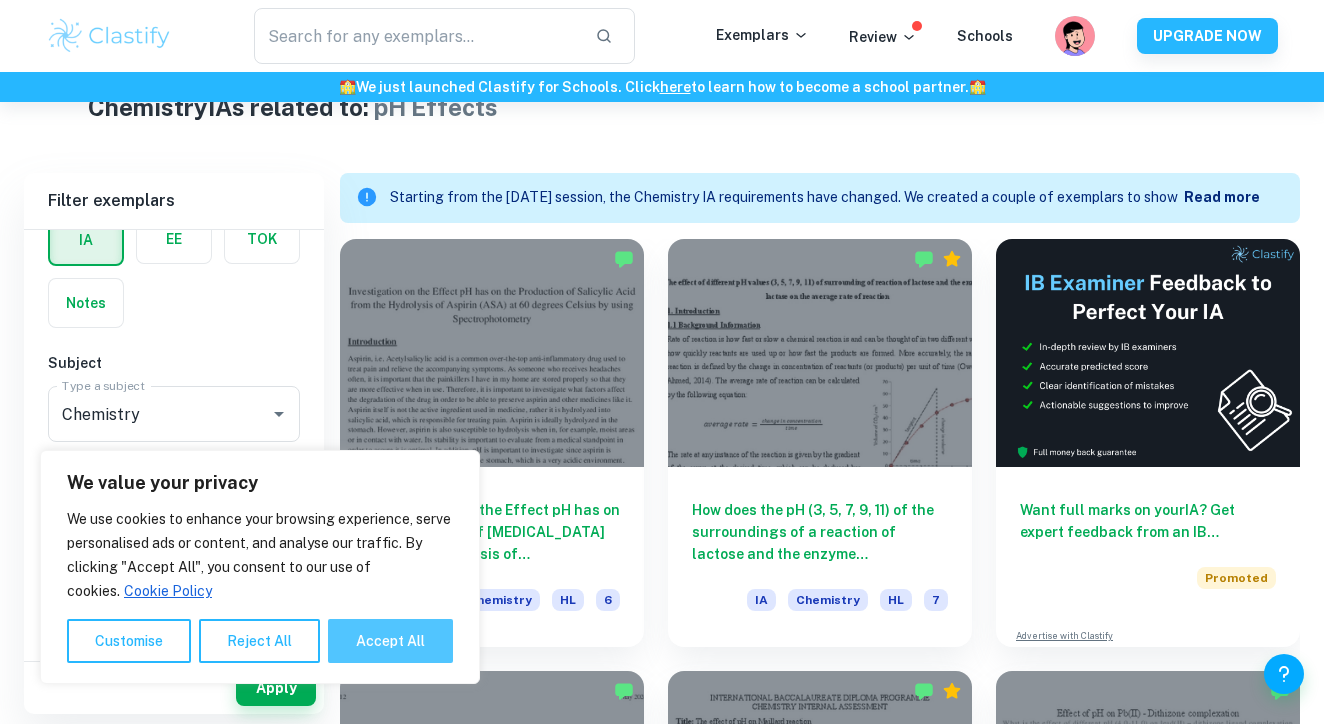 click on "Accept All" at bounding box center [390, 641] 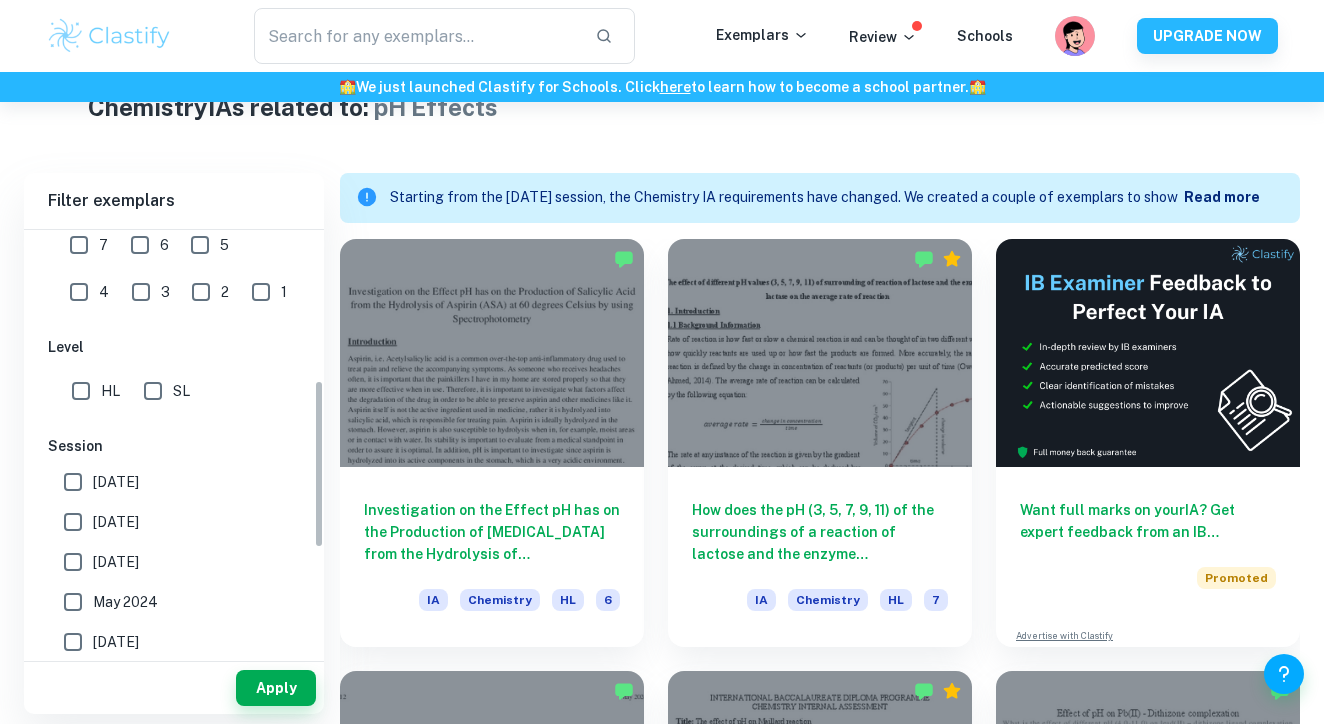 scroll, scrollTop: 397, scrollLeft: 0, axis: vertical 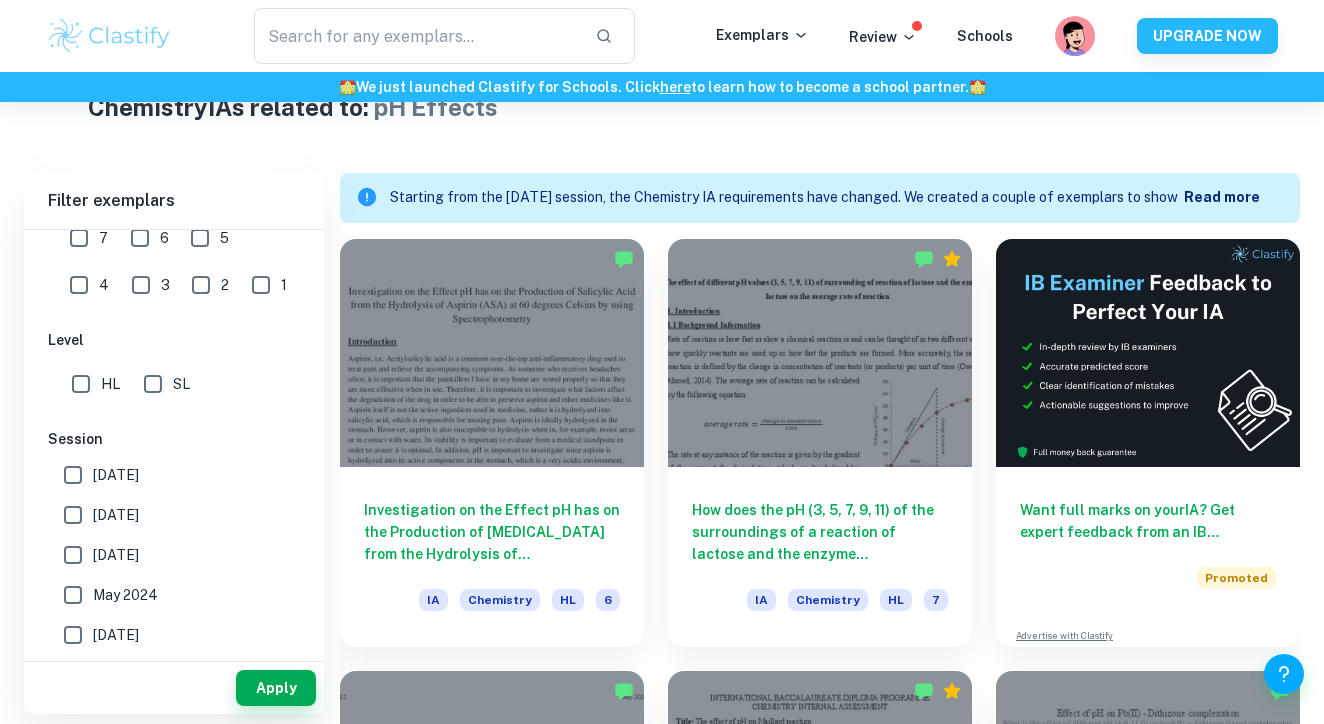 click on "SL" at bounding box center [153, 384] 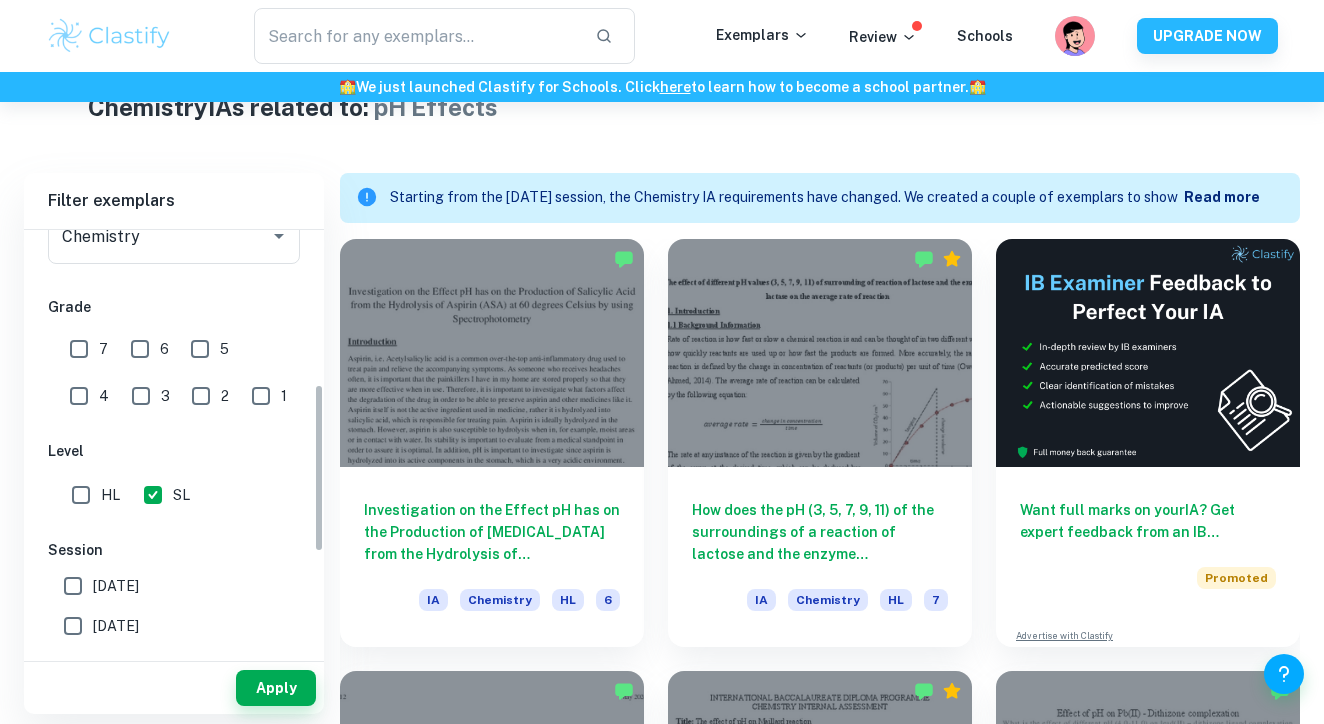scroll, scrollTop: 145, scrollLeft: 0, axis: vertical 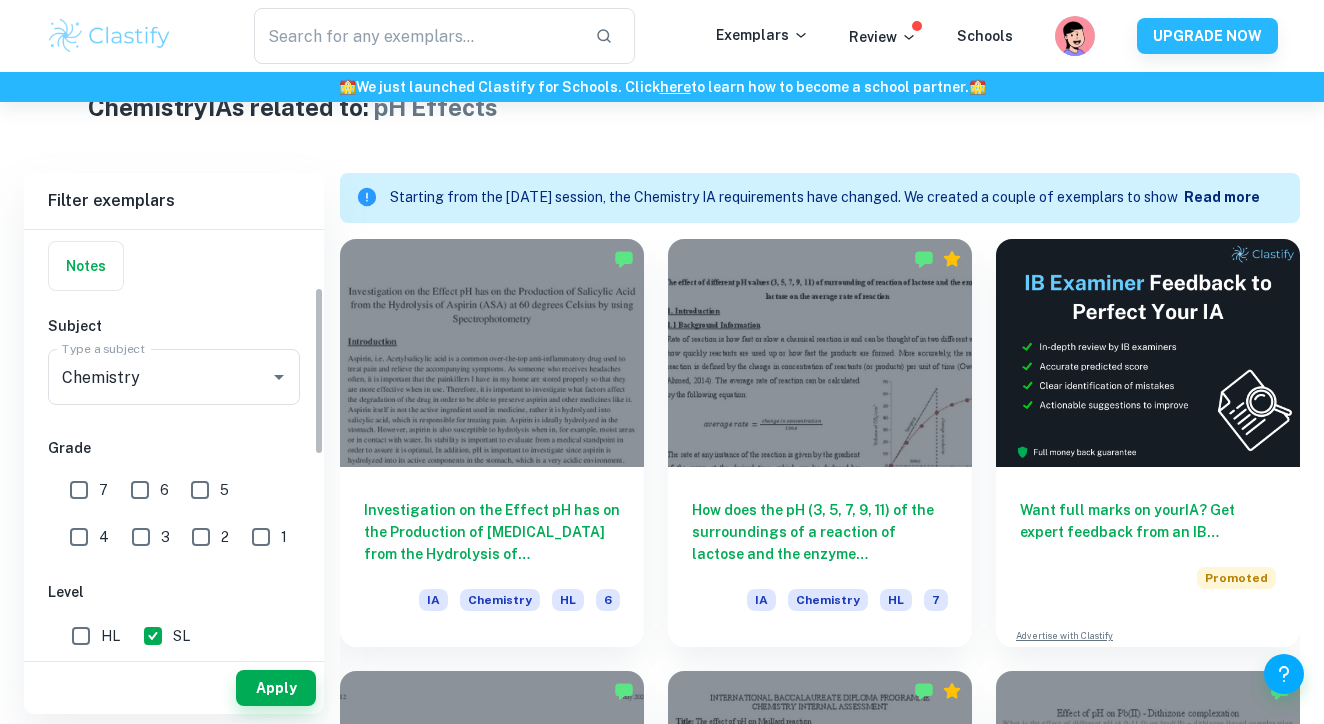 click on "7" at bounding box center [79, 490] 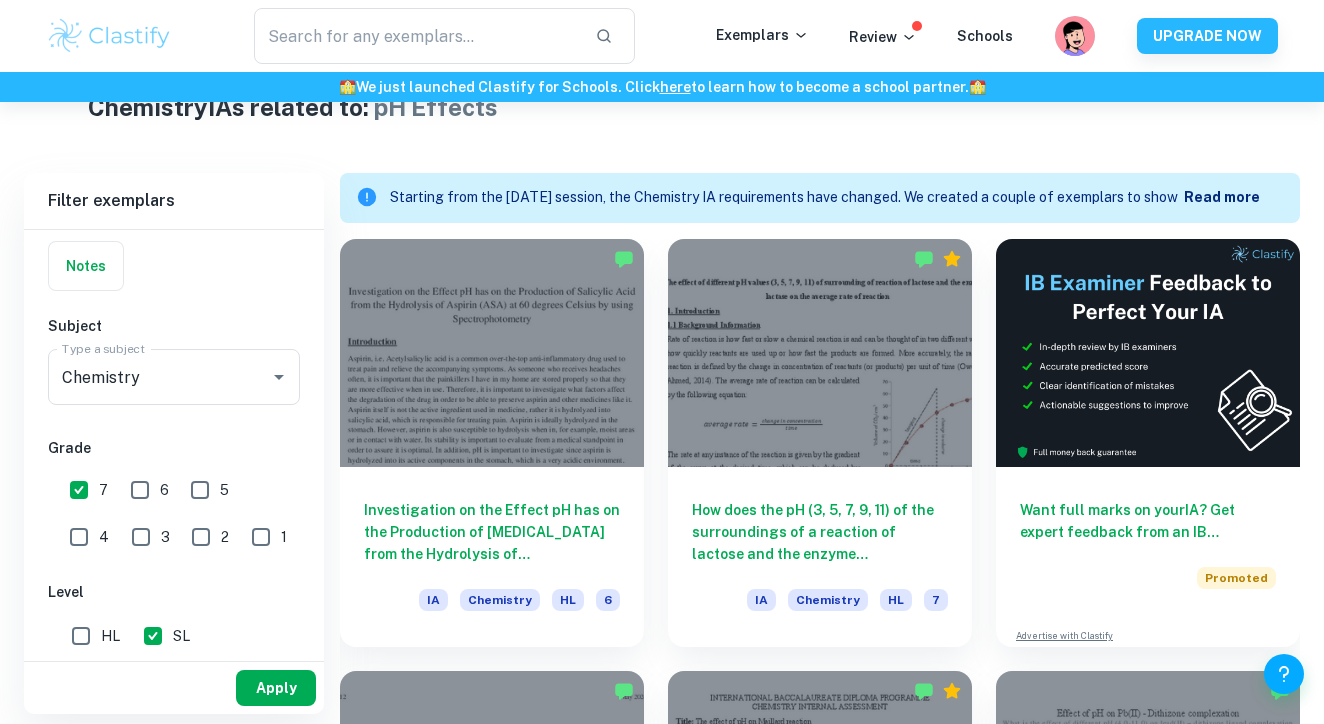click on "Apply" at bounding box center (276, 688) 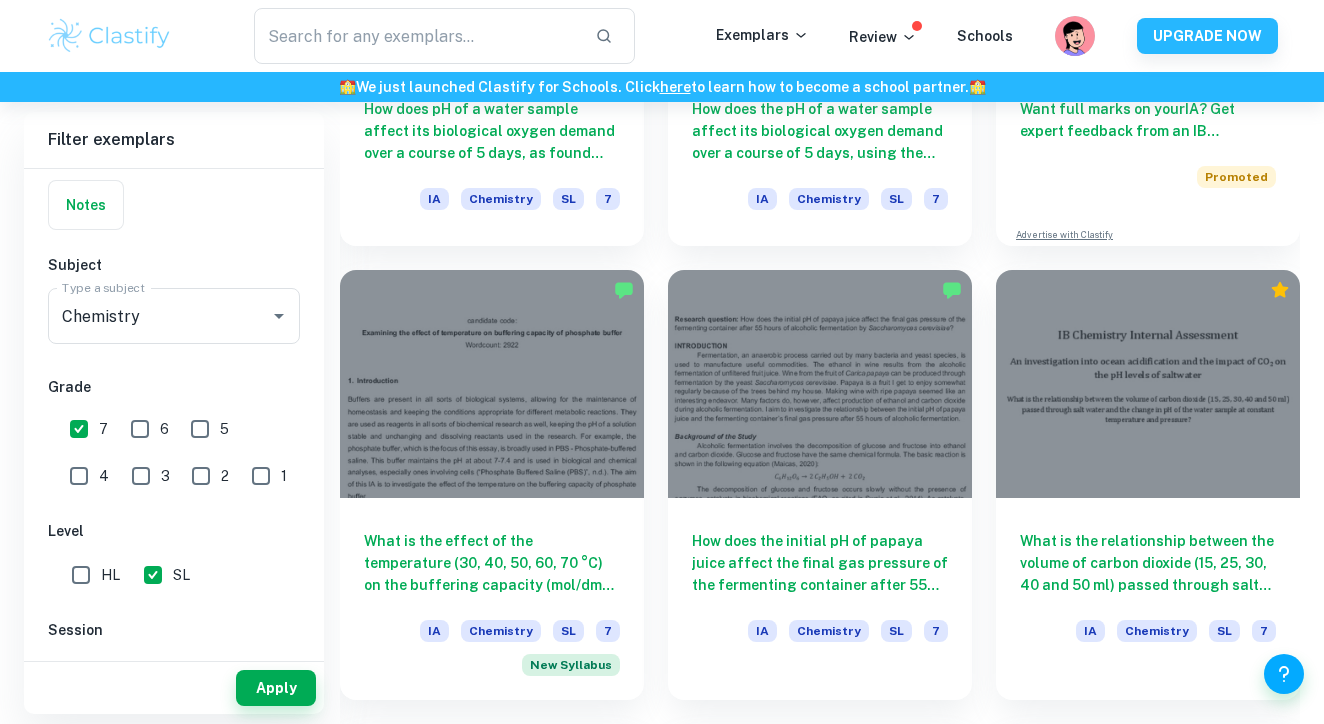 scroll, scrollTop: 904, scrollLeft: 0, axis: vertical 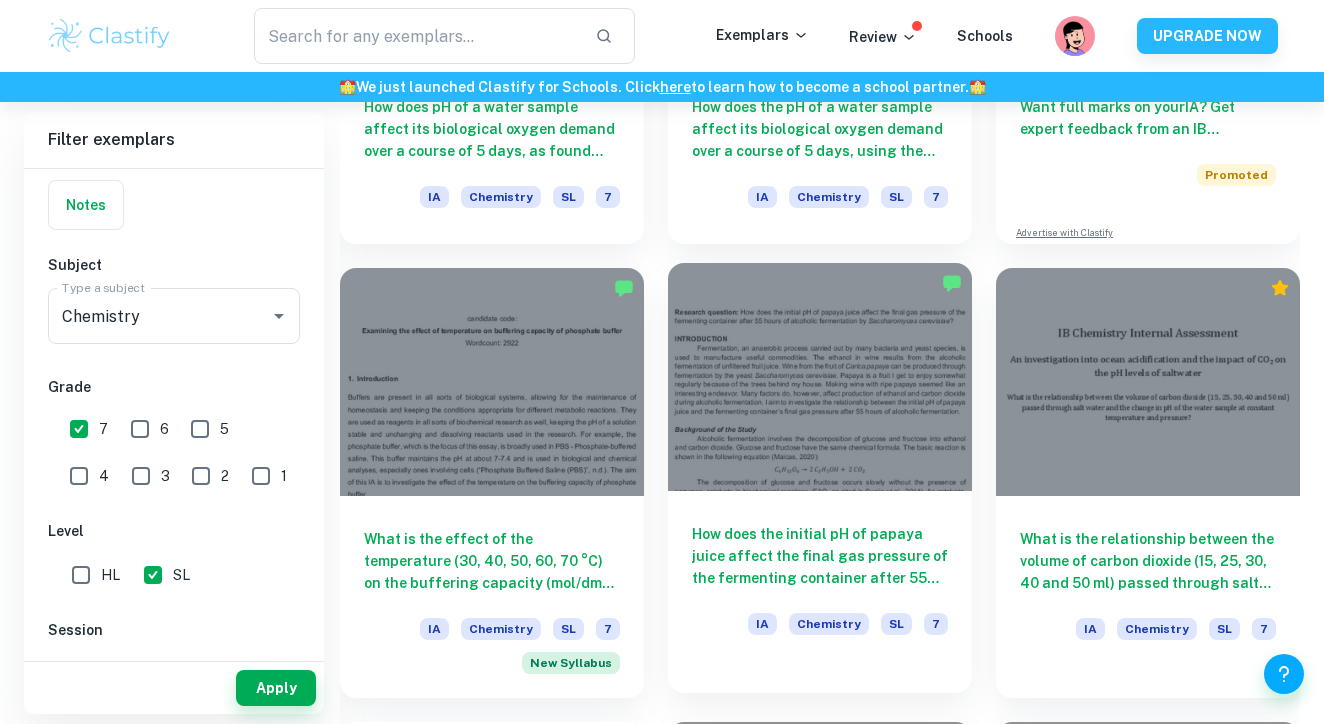 click at bounding box center [820, 377] 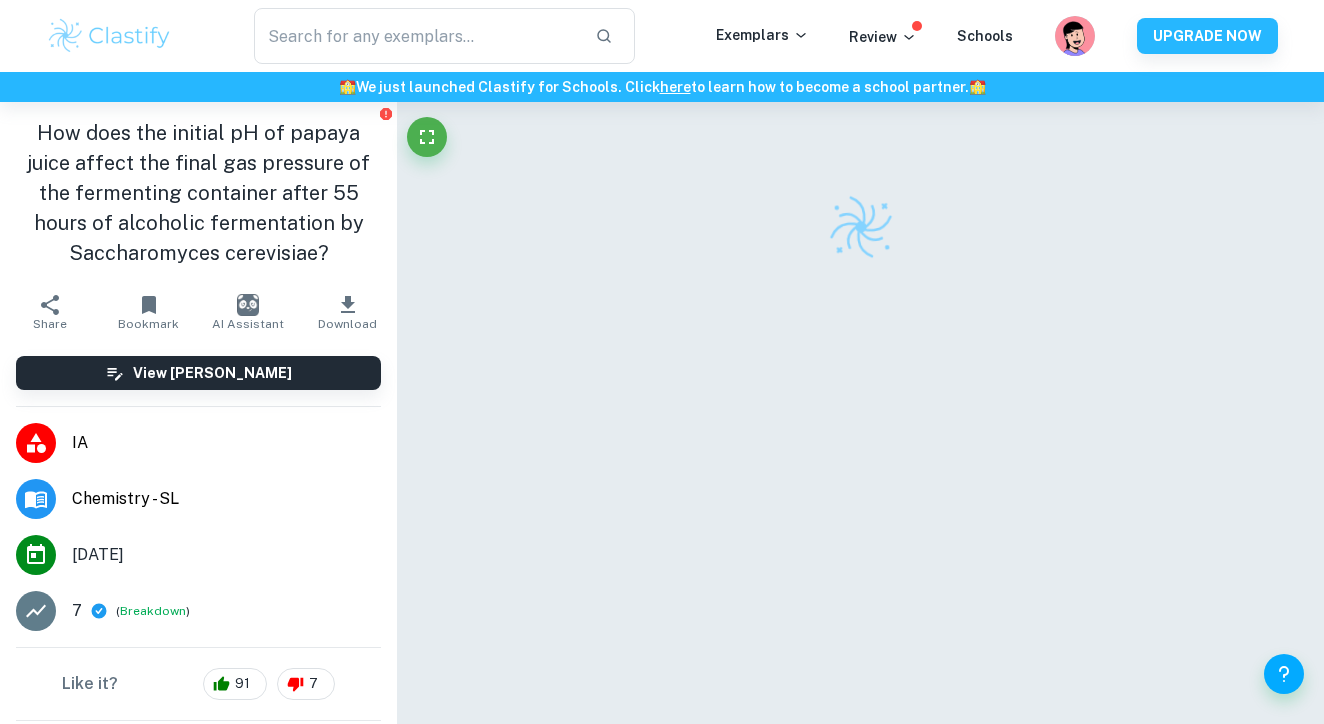 scroll, scrollTop: 0, scrollLeft: 0, axis: both 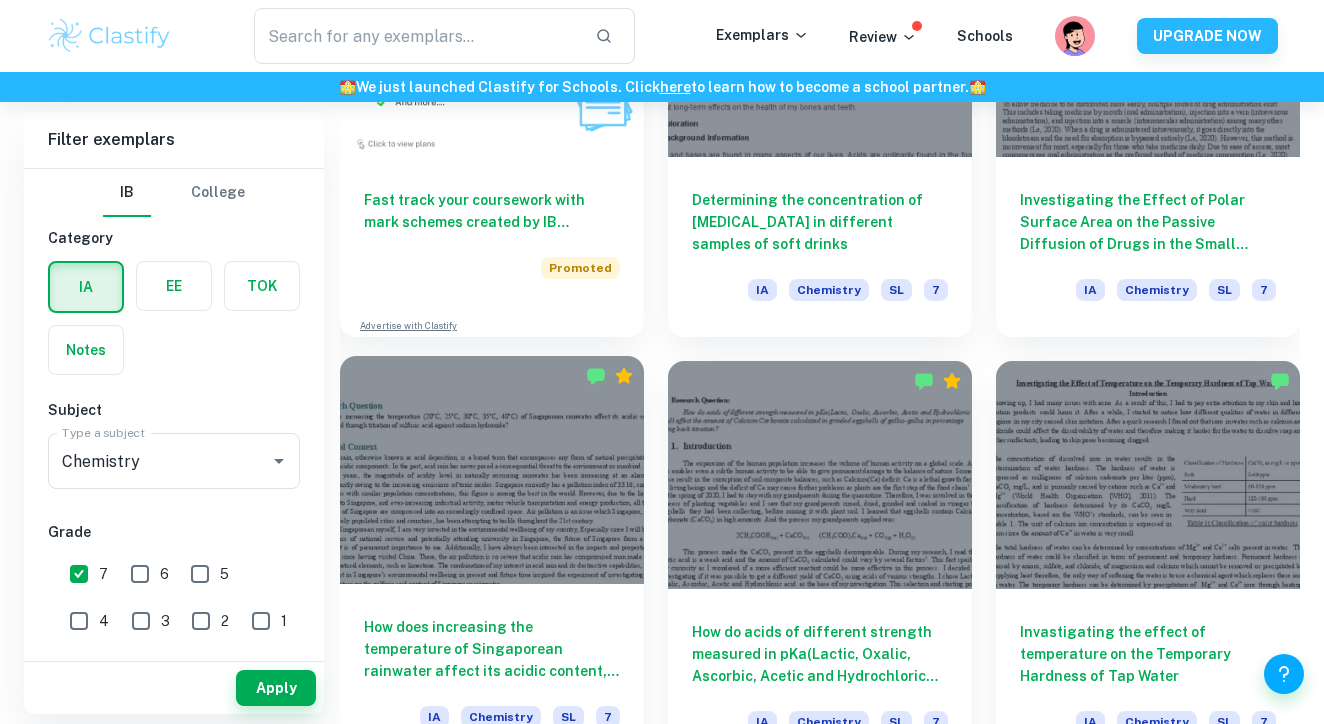 click at bounding box center (492, 470) 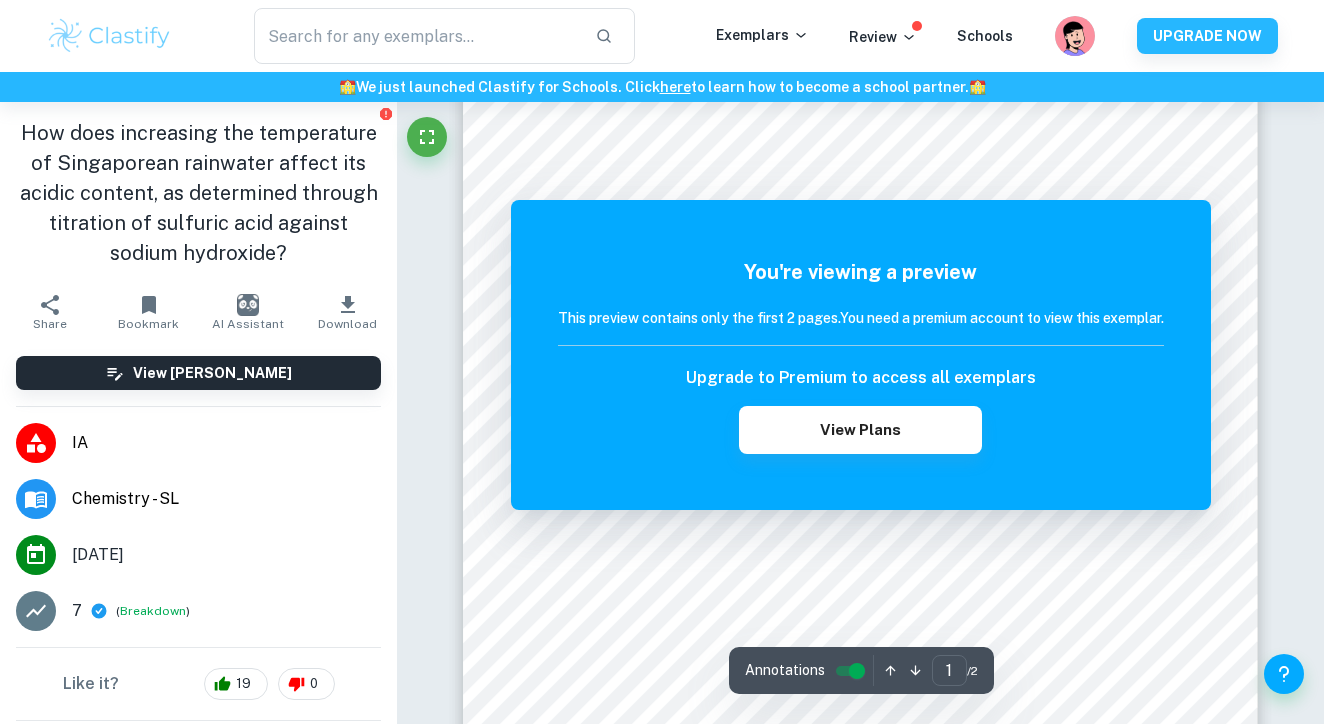 scroll, scrollTop: 205, scrollLeft: 0, axis: vertical 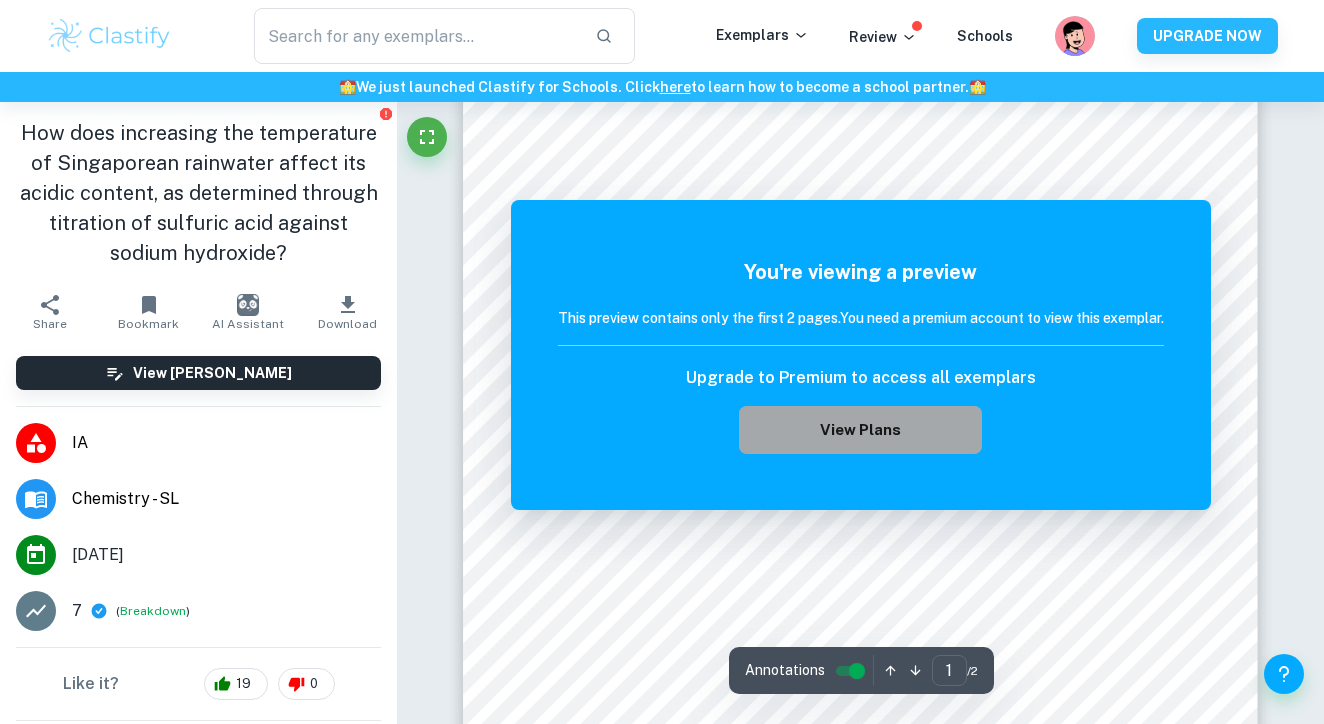 click on "View Plans" at bounding box center [860, 430] 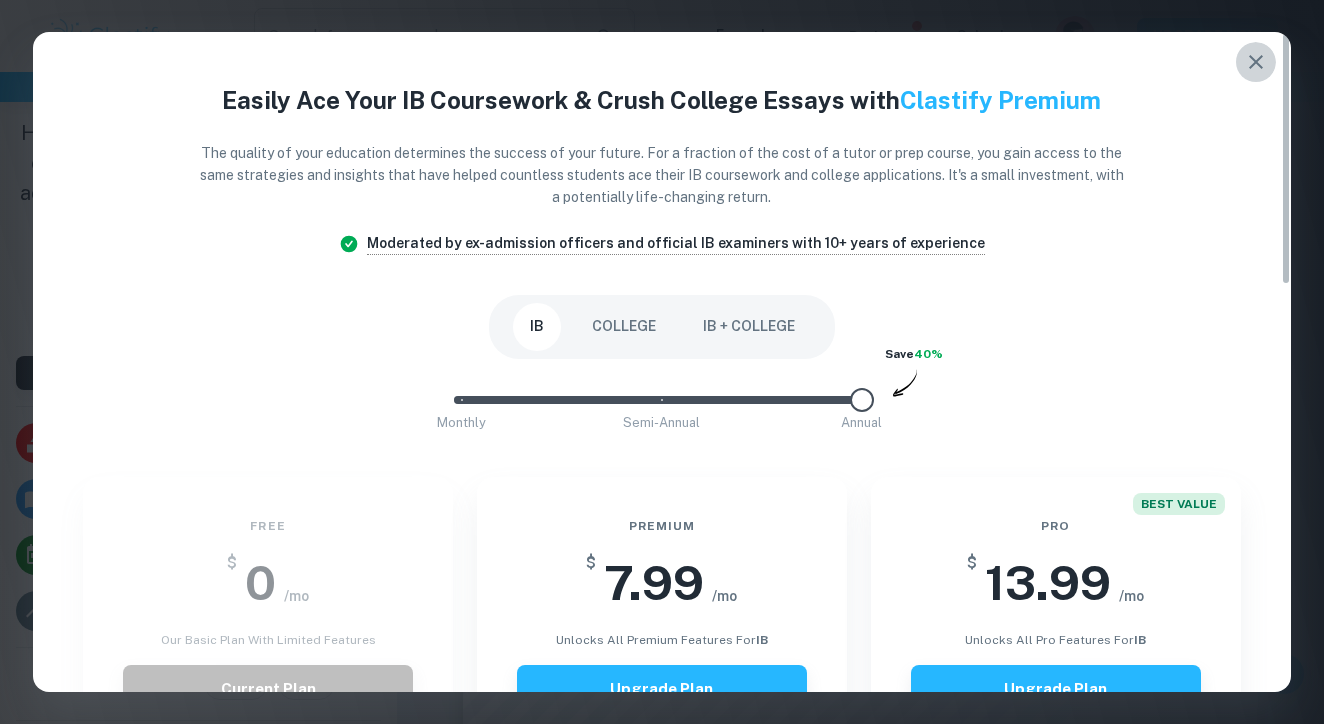 click 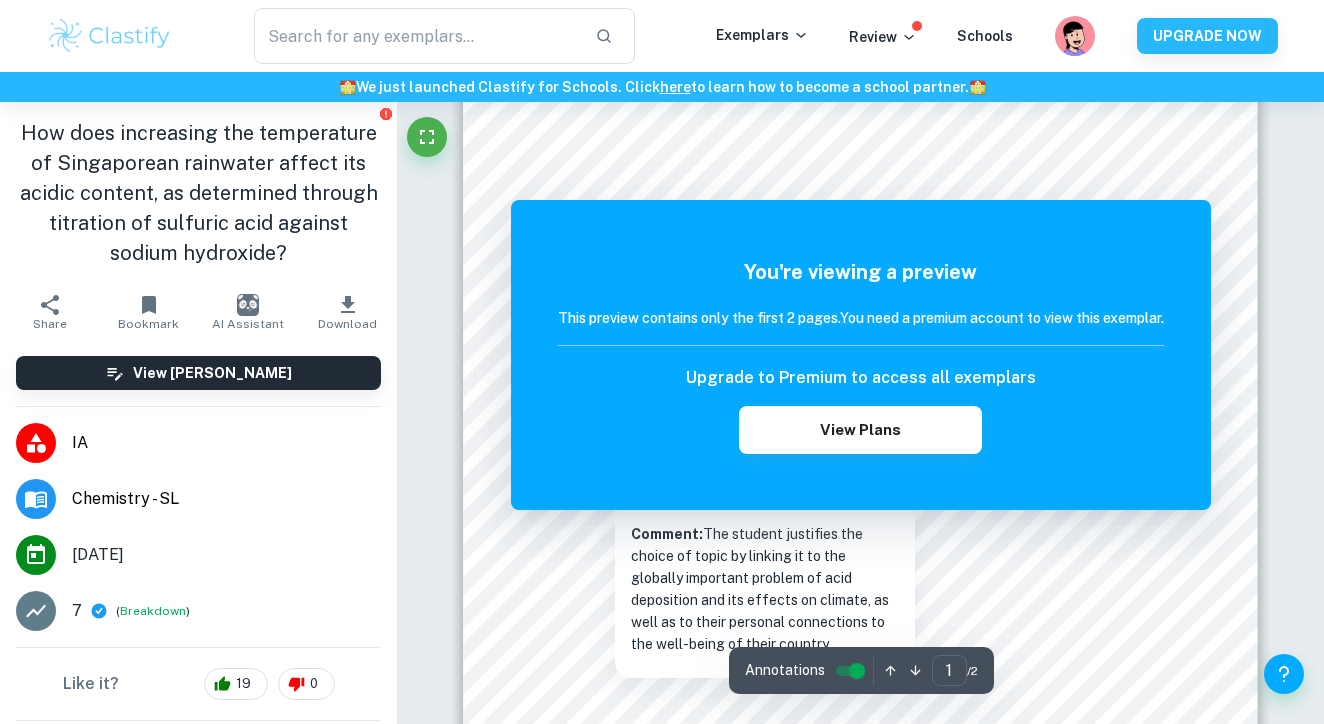 click on "You're viewing a preview This preview contains only the first 2 pages.  You need a premium account to view this exemplar. Upgrade to Premium to access all exemplars View Plans" at bounding box center (861, 355) 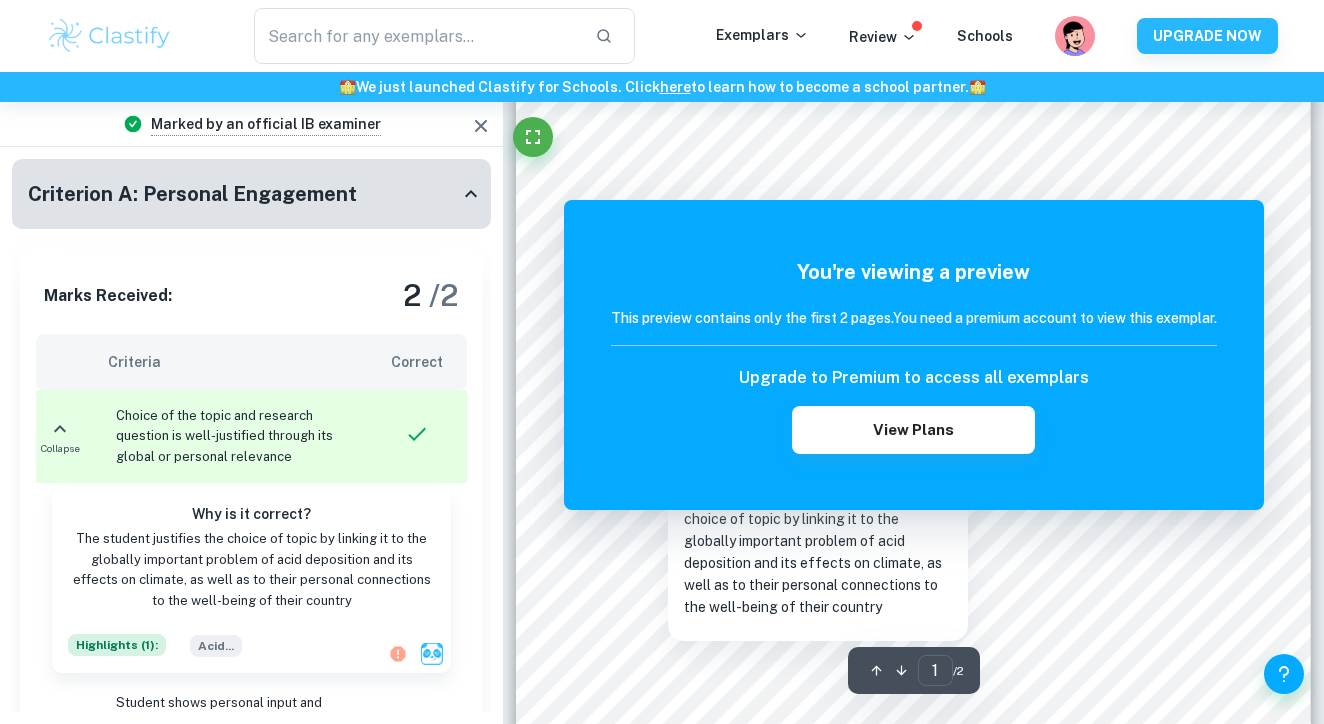 scroll, scrollTop: 246, scrollLeft: 0, axis: vertical 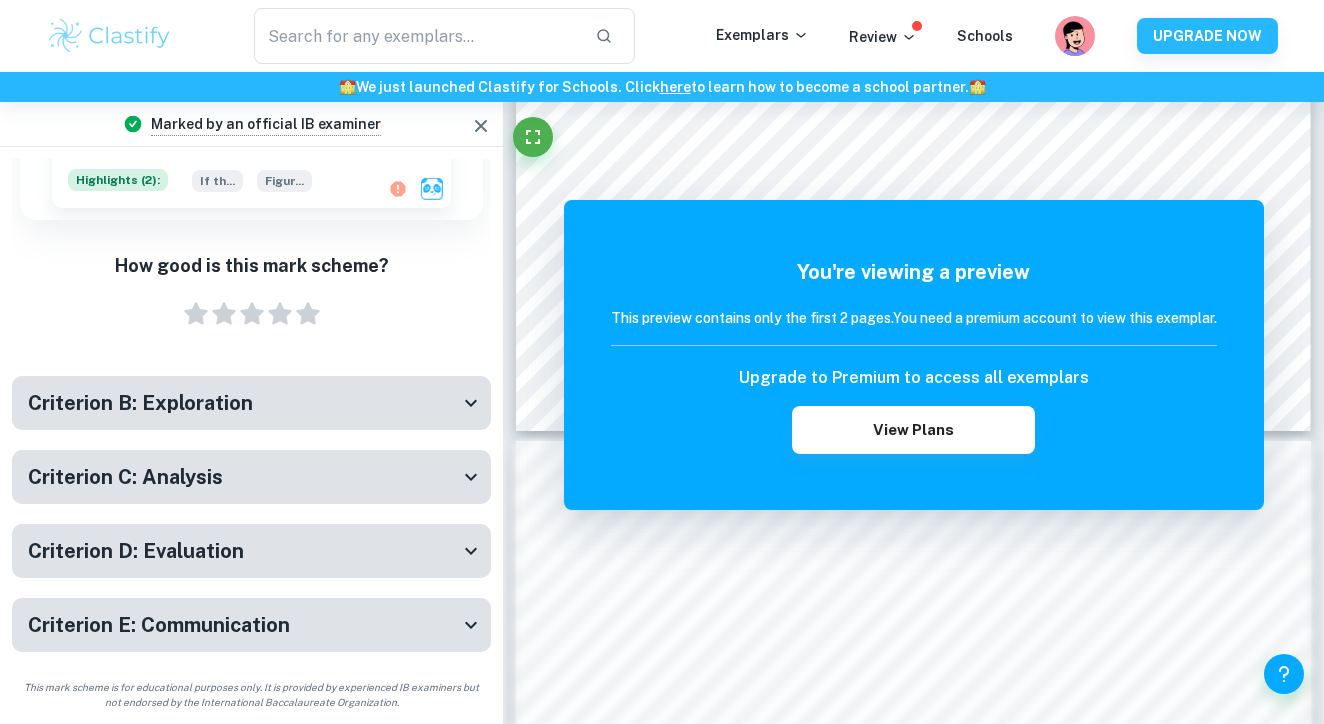 click on "Criterion B: Exploration" at bounding box center (243, 403) 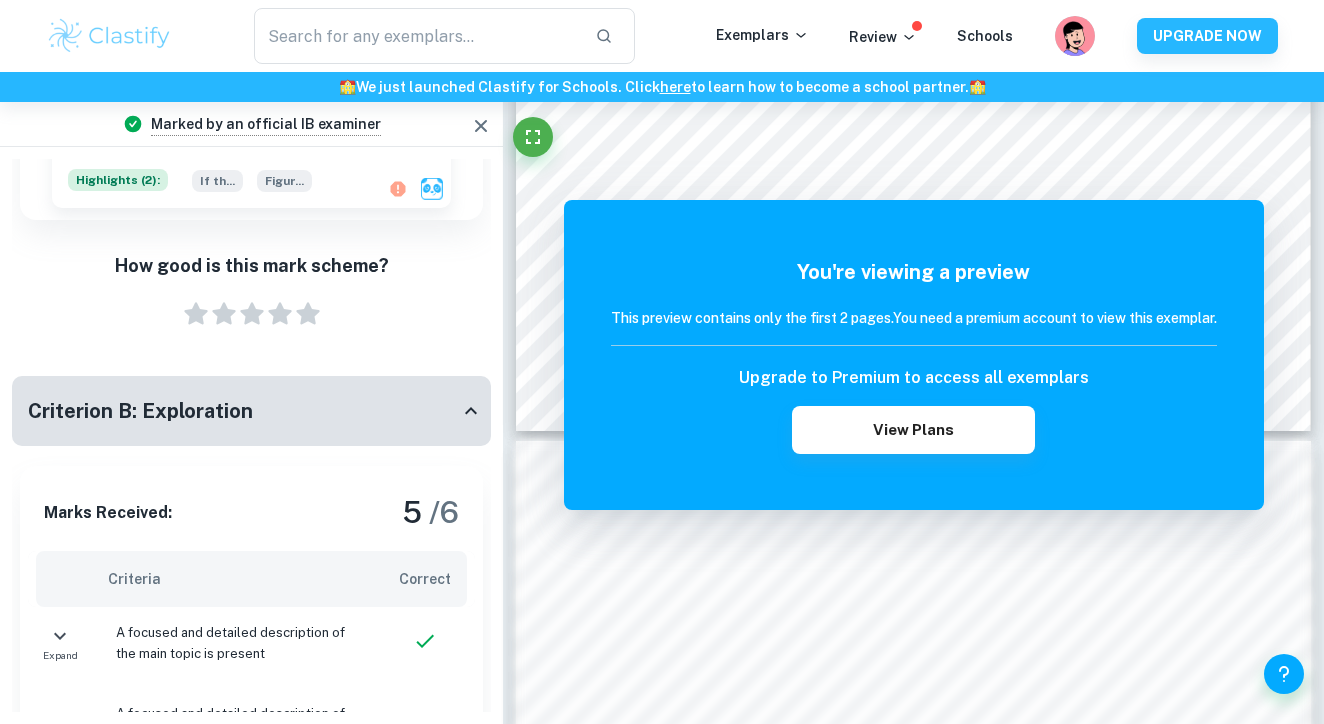 click on "Criterion B: Exploration" at bounding box center [243, 411] 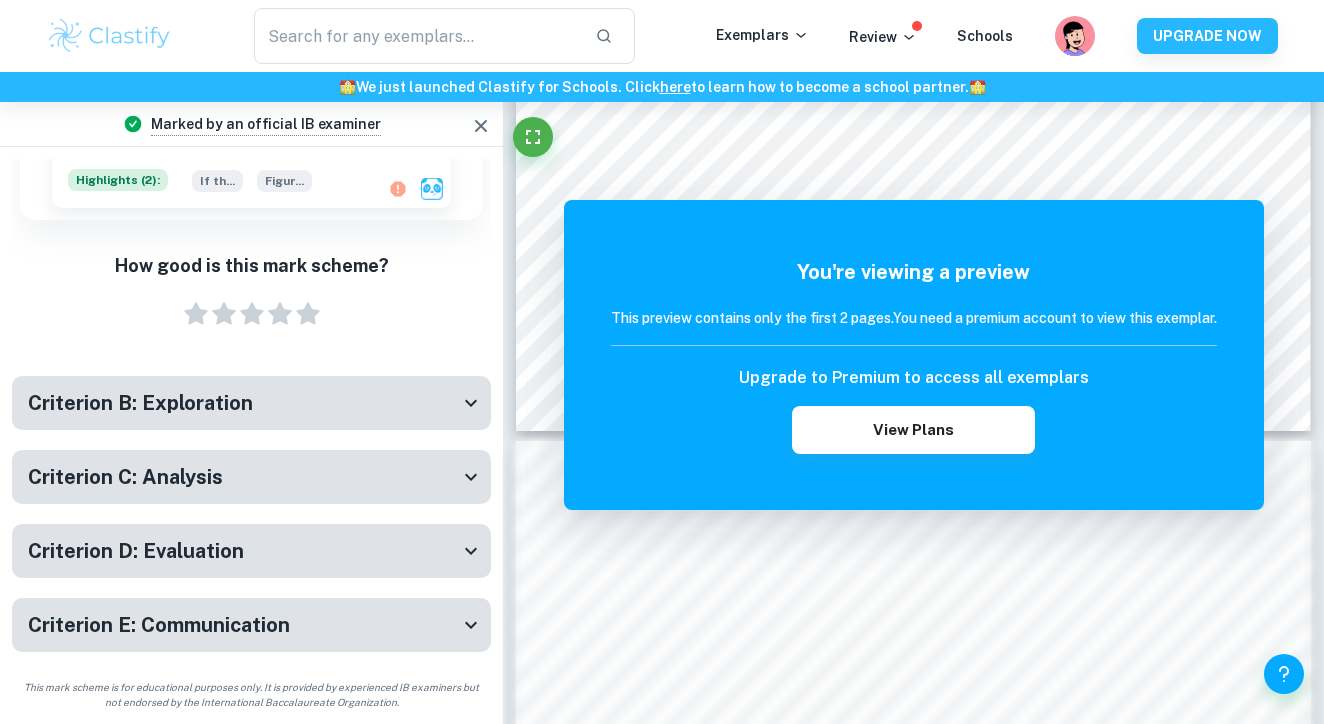 click on "Criterion C: Analysis" at bounding box center (243, 477) 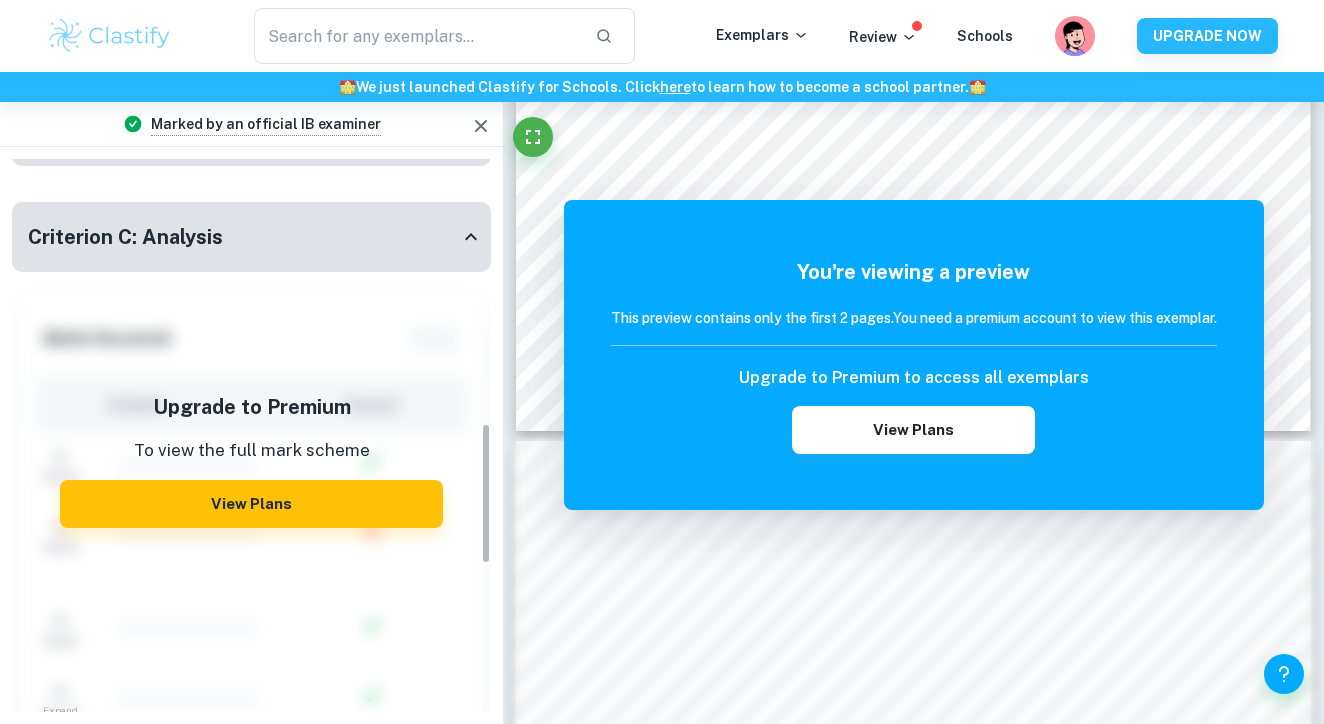 click 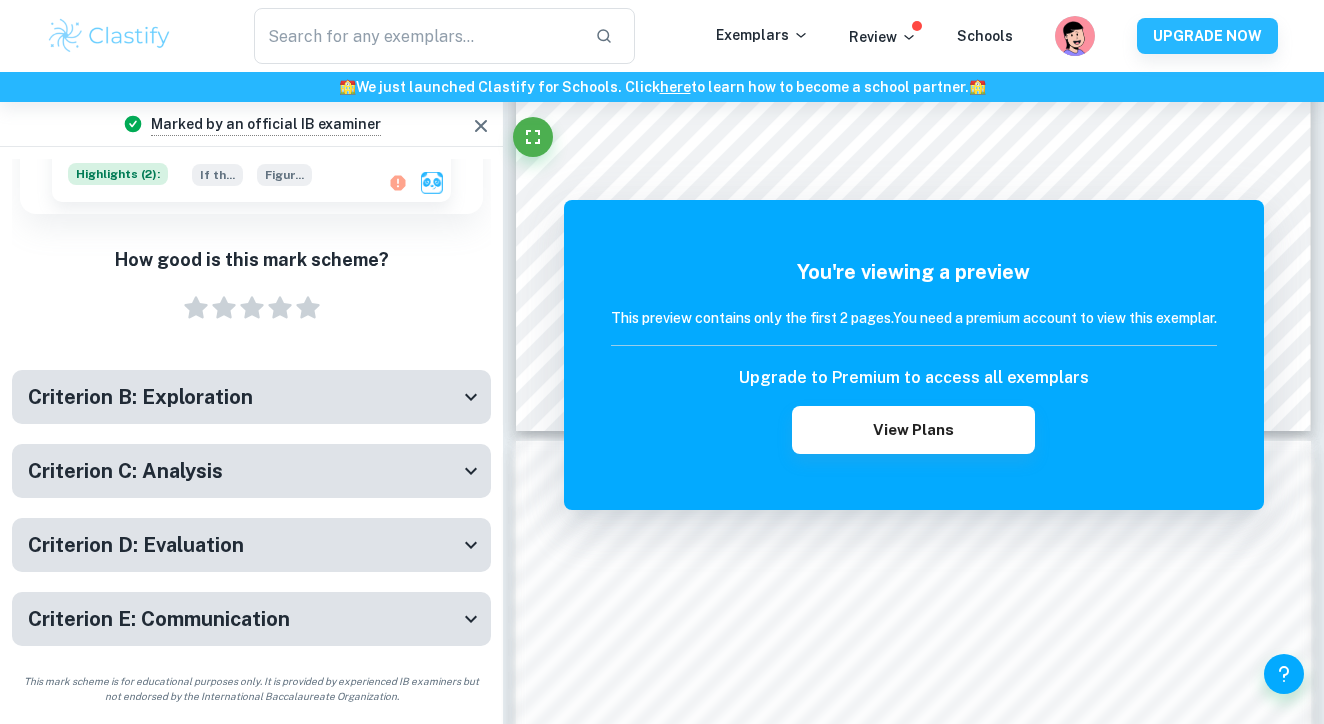 scroll, scrollTop: 772, scrollLeft: 0, axis: vertical 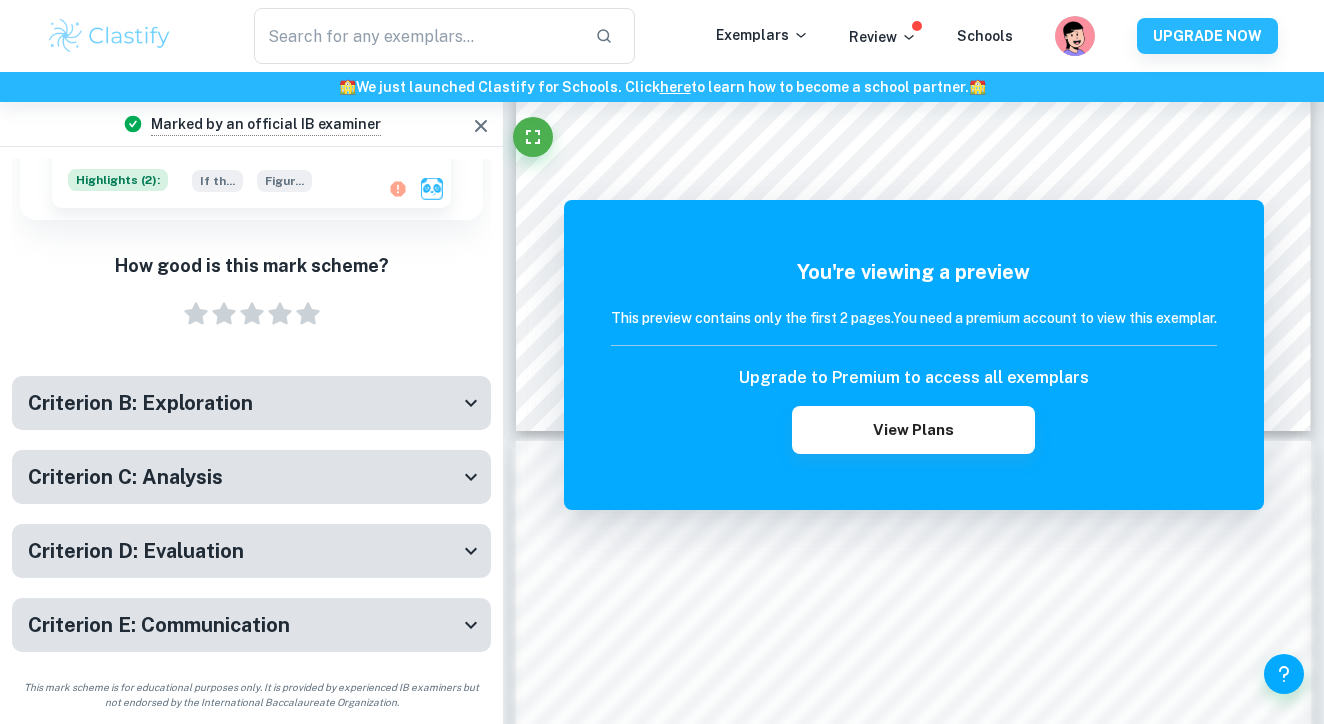 click on "Criterion D: Evaluation" at bounding box center [243, 551] 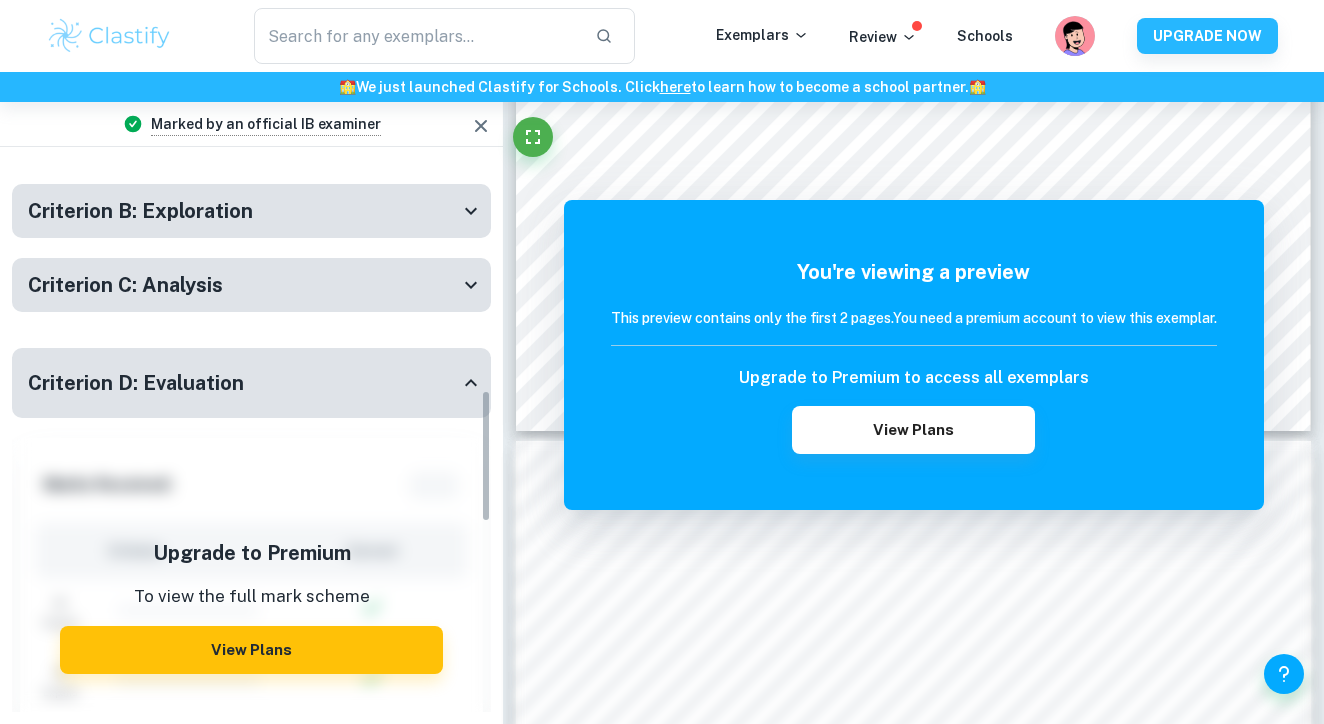scroll, scrollTop: 975, scrollLeft: 0, axis: vertical 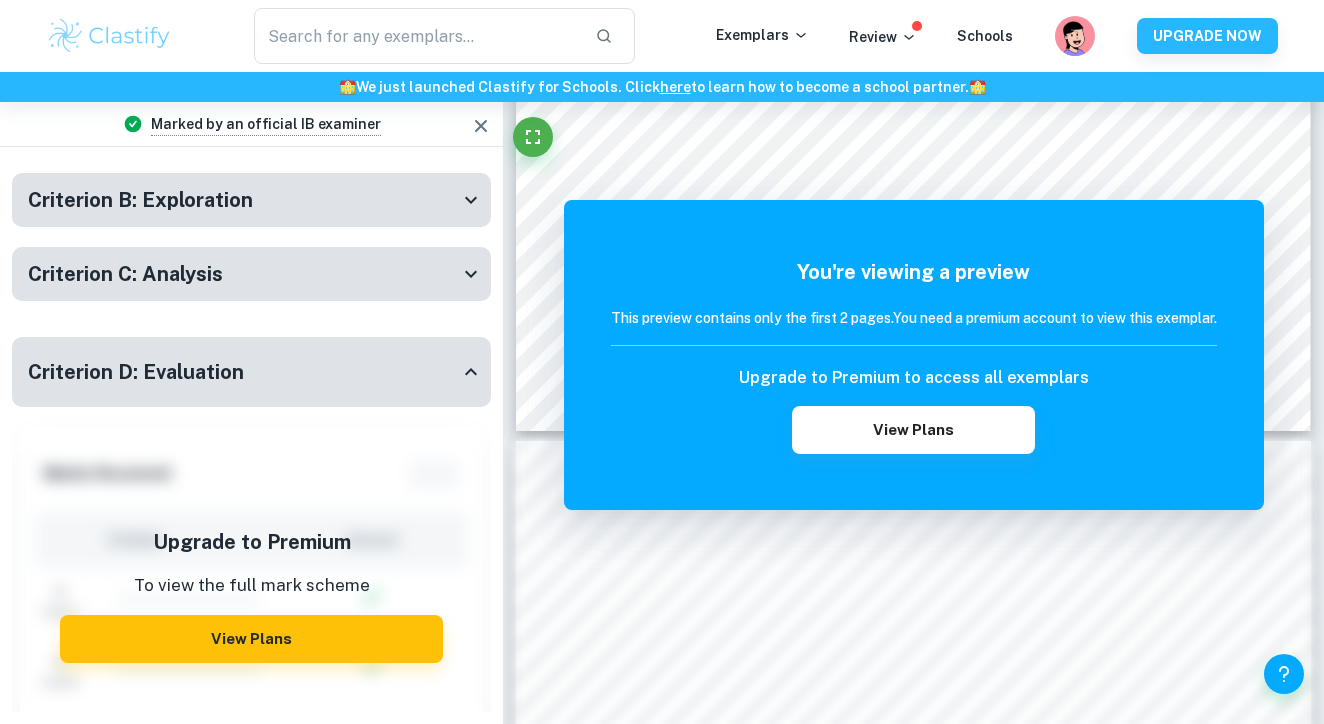 click on "Criterion D: Evaluation" at bounding box center (251, 372) 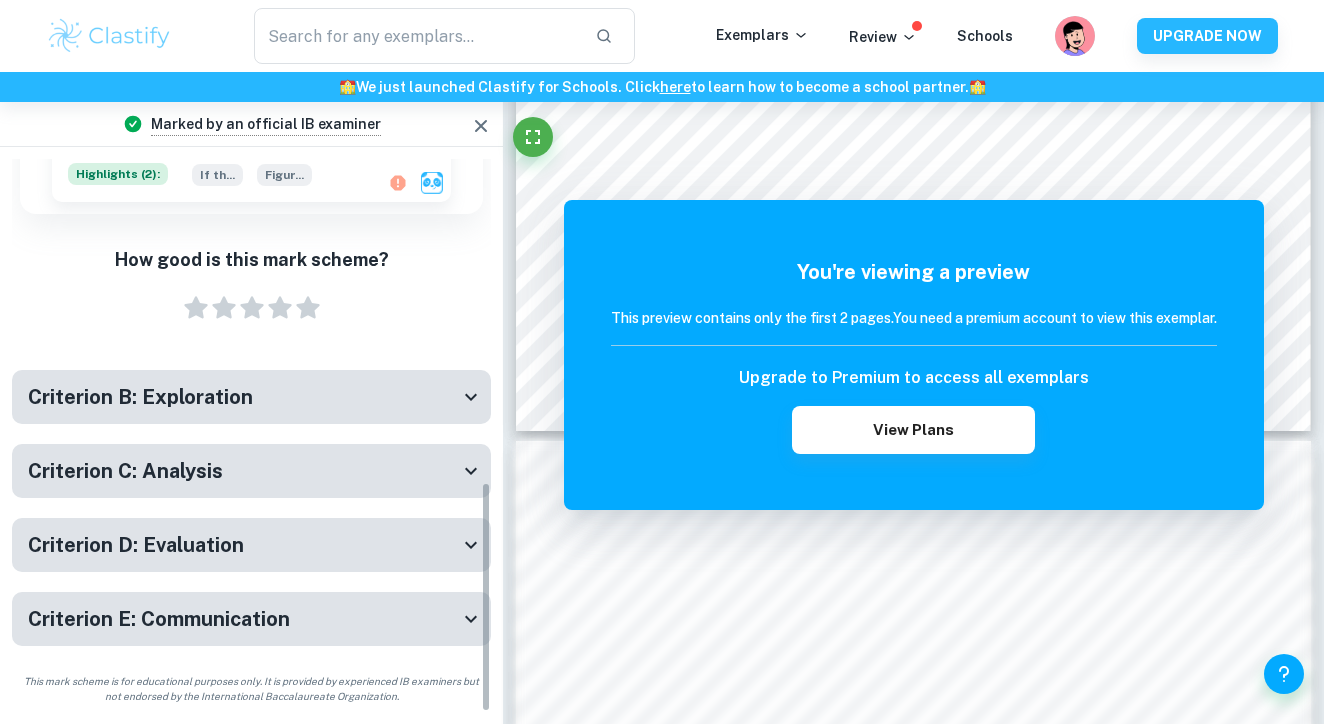 scroll, scrollTop: 772, scrollLeft: 0, axis: vertical 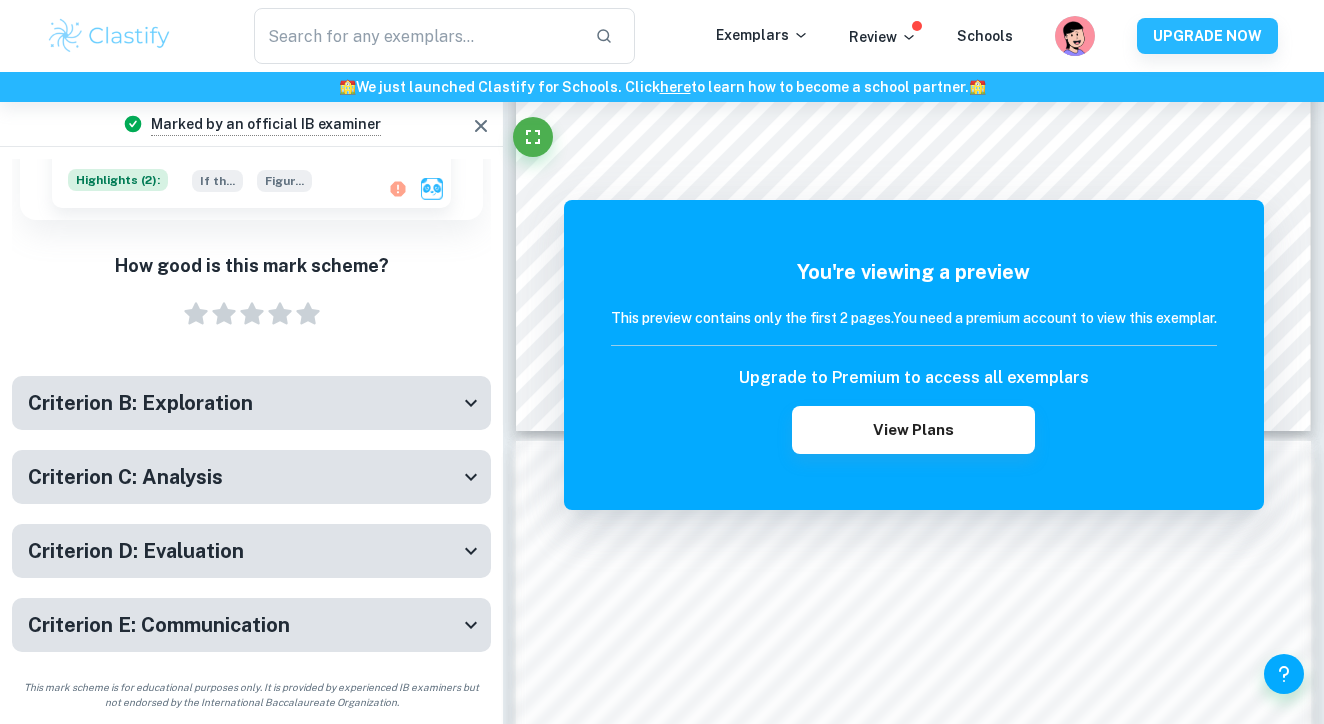 click on "Criterion E: Communication" at bounding box center [243, 625] 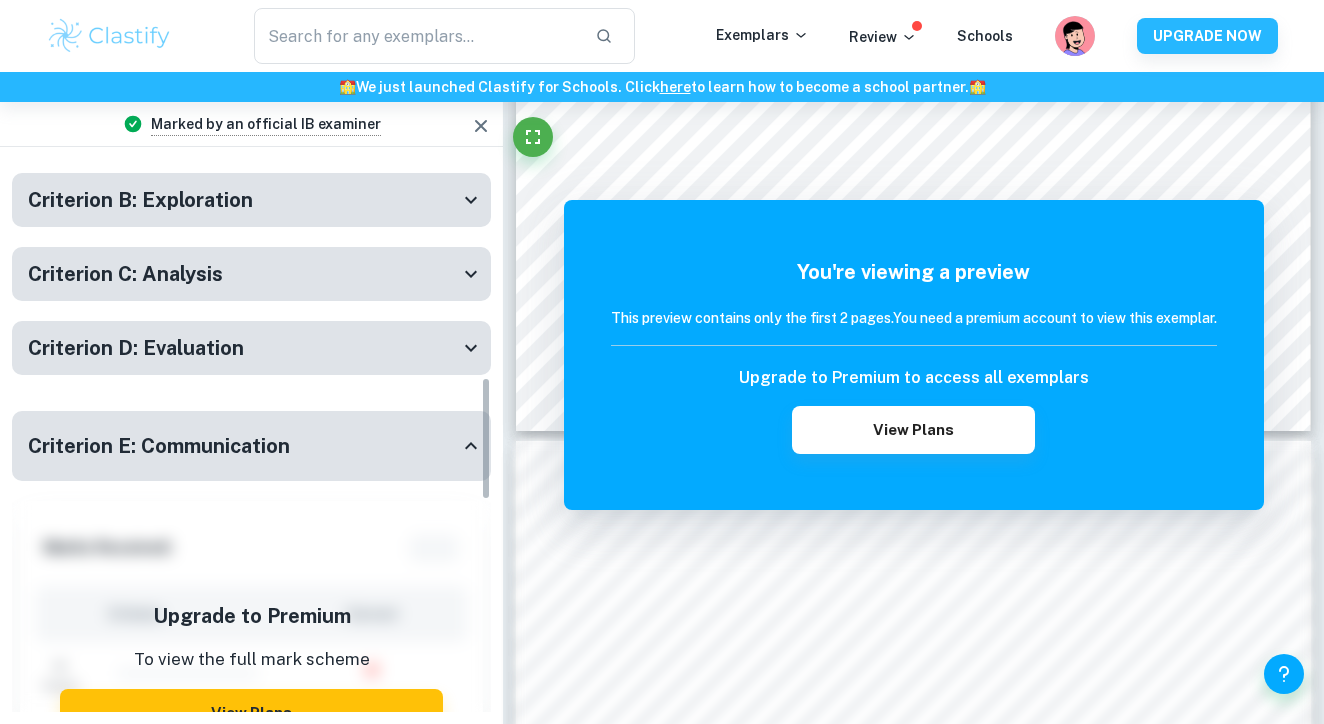 scroll, scrollTop: 990, scrollLeft: 0, axis: vertical 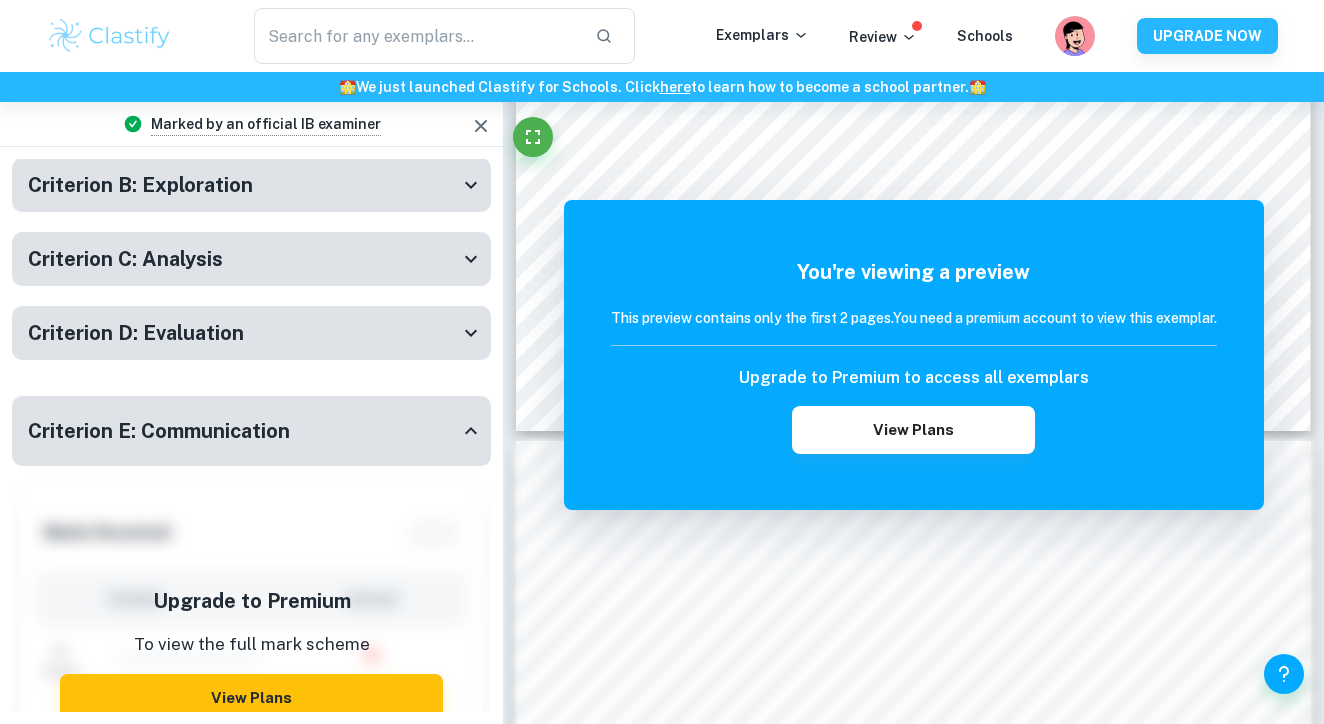 click on "Criterion E: Communication" at bounding box center (251, 431) 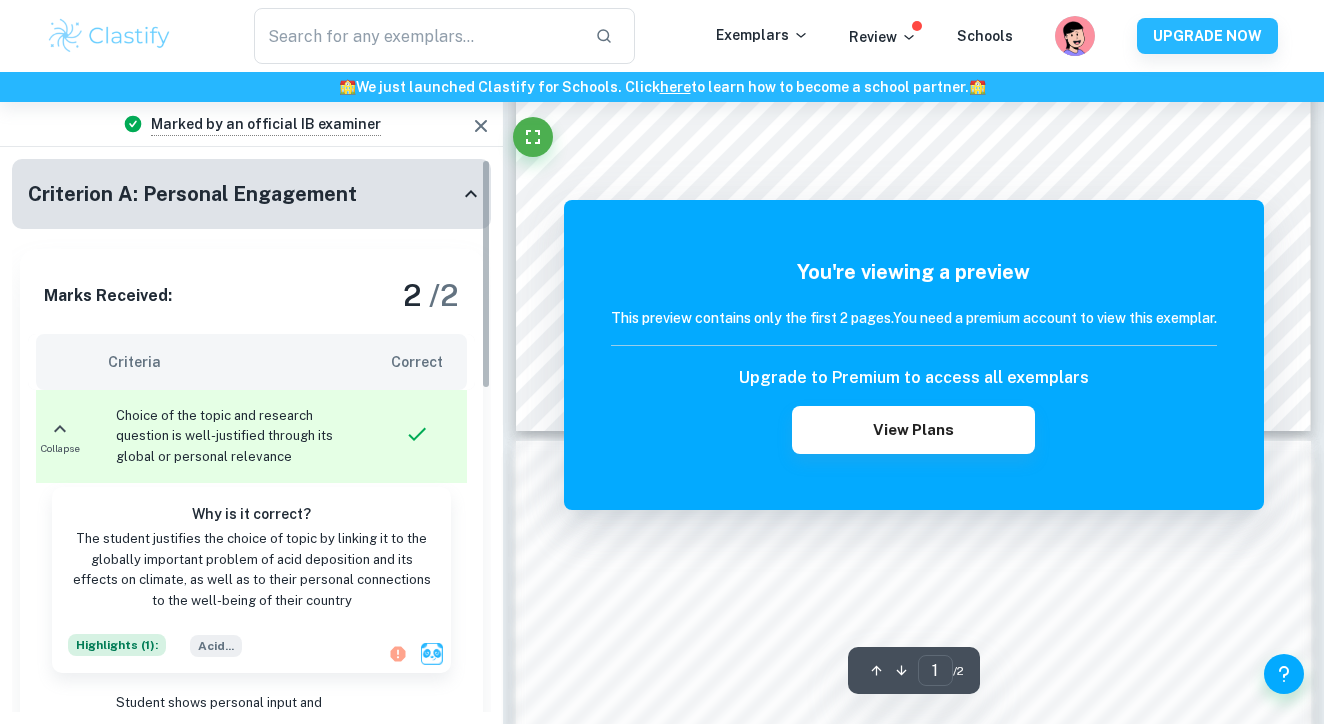 scroll, scrollTop: 0, scrollLeft: 0, axis: both 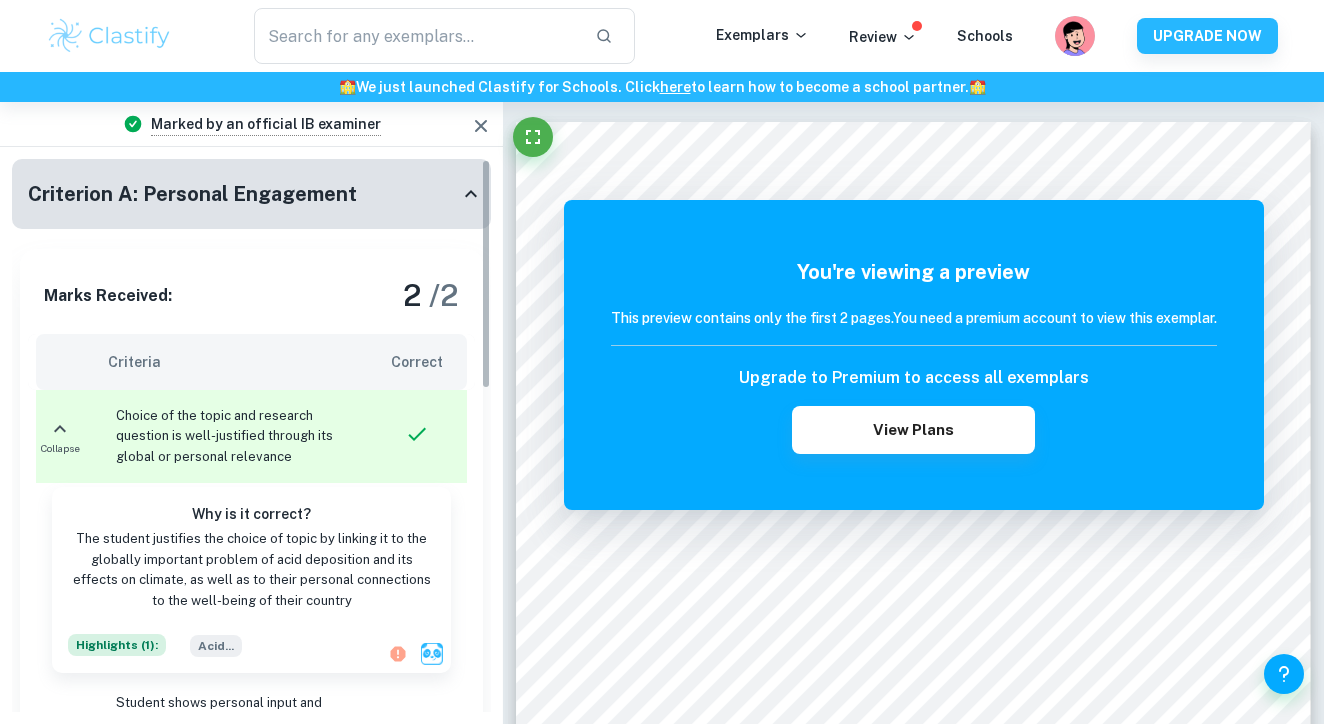 click 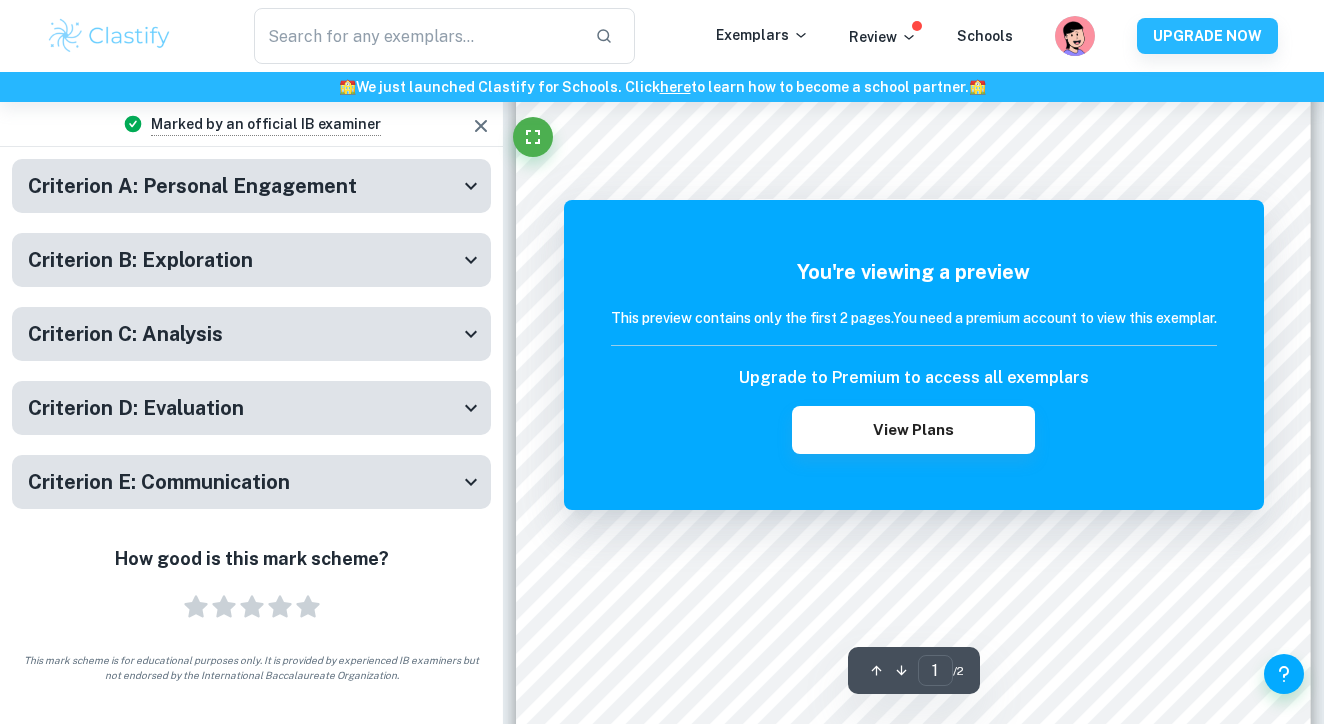 scroll, scrollTop: 79, scrollLeft: 0, axis: vertical 